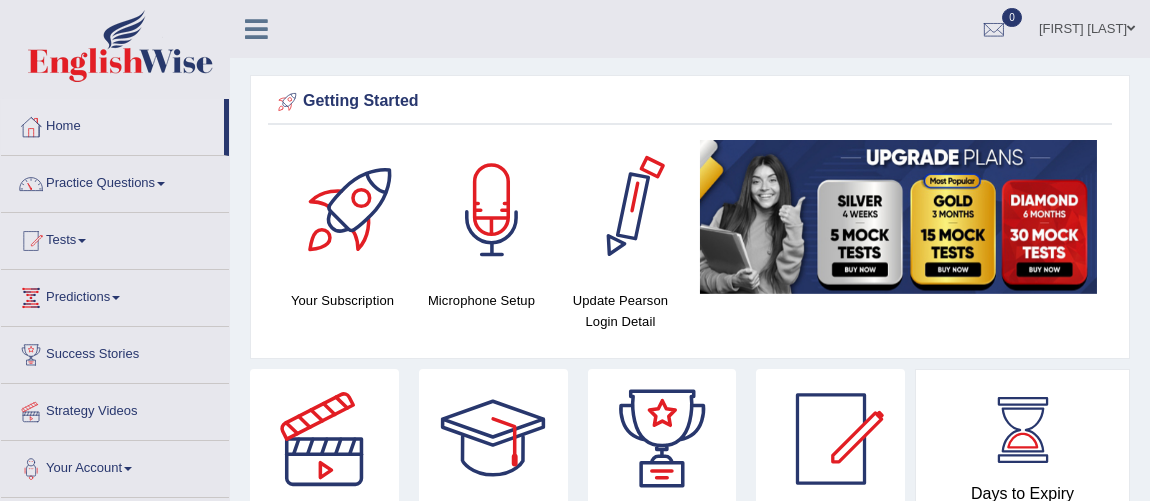 scroll, scrollTop: 0, scrollLeft: 0, axis: both 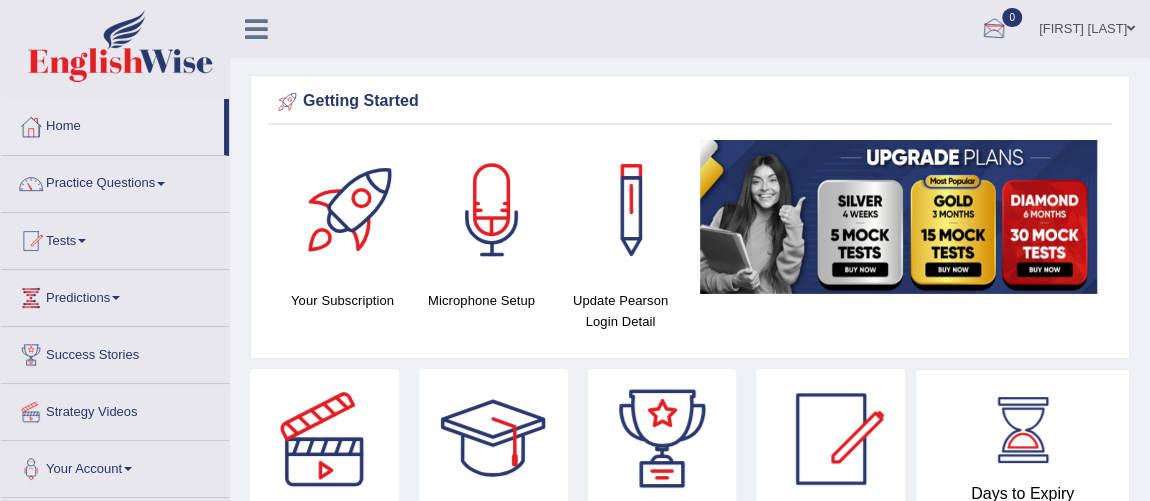 click at bounding box center [994, 30] 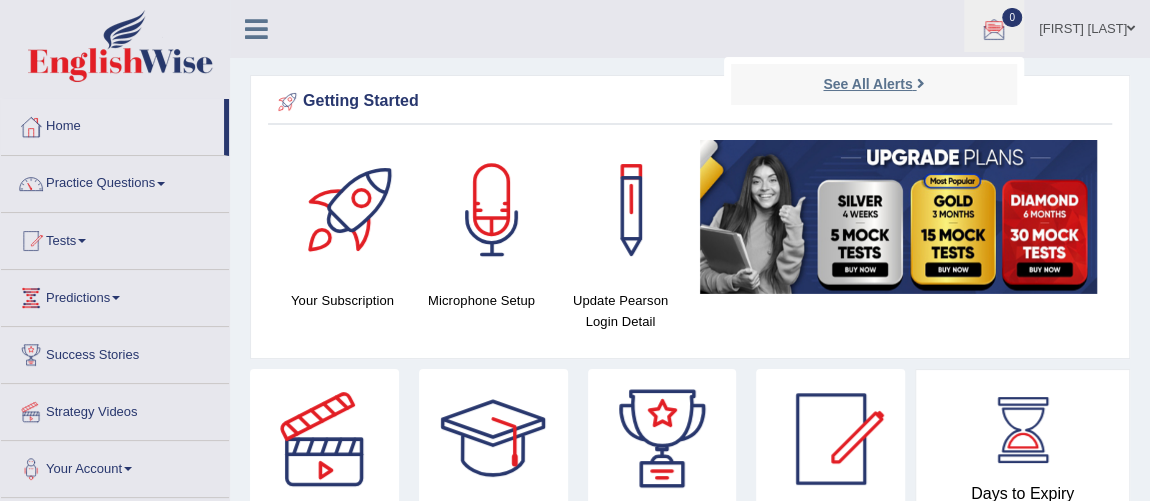 click on "See All Alerts" at bounding box center [867, 84] 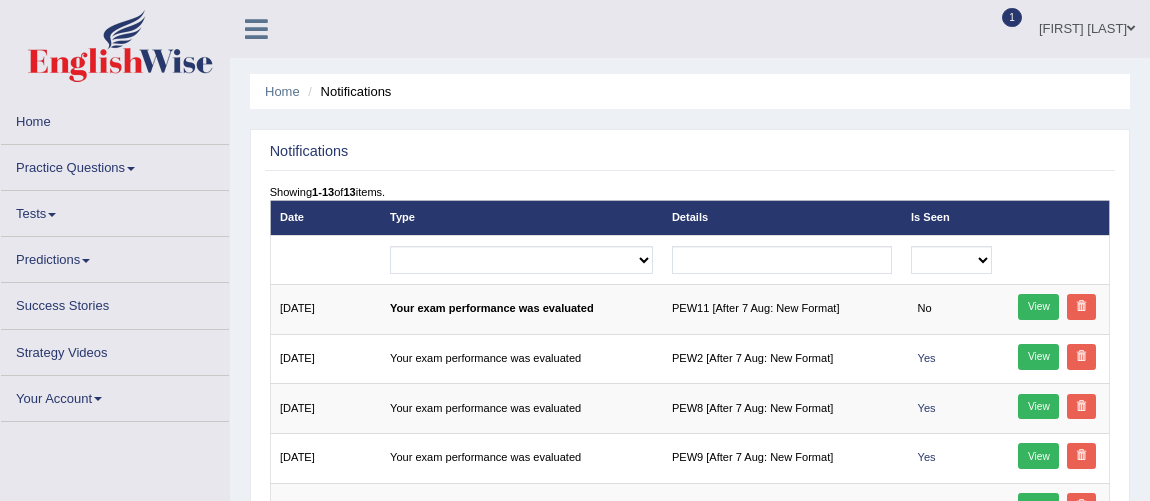 scroll, scrollTop: 0, scrollLeft: 0, axis: both 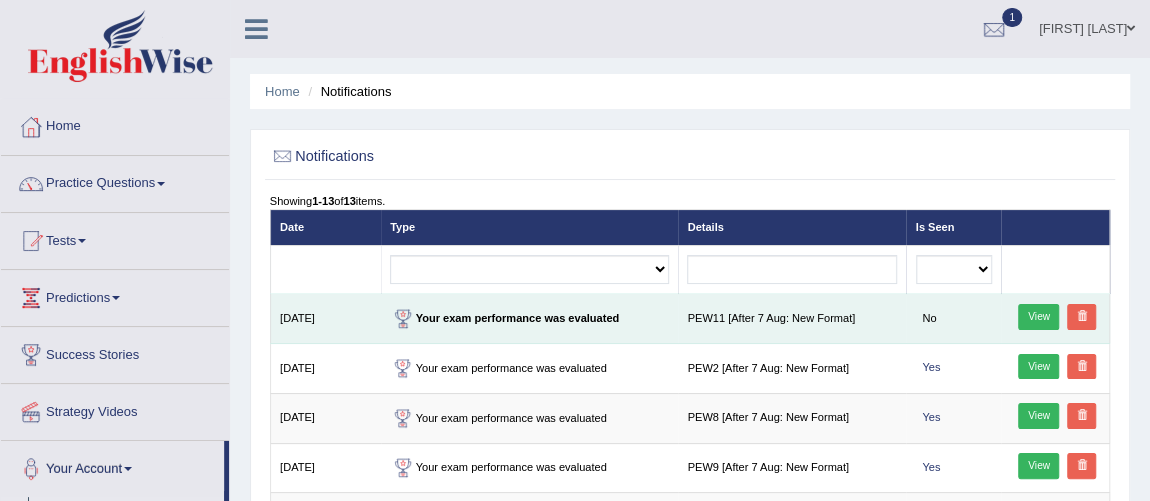click on "View" at bounding box center (1038, 317) 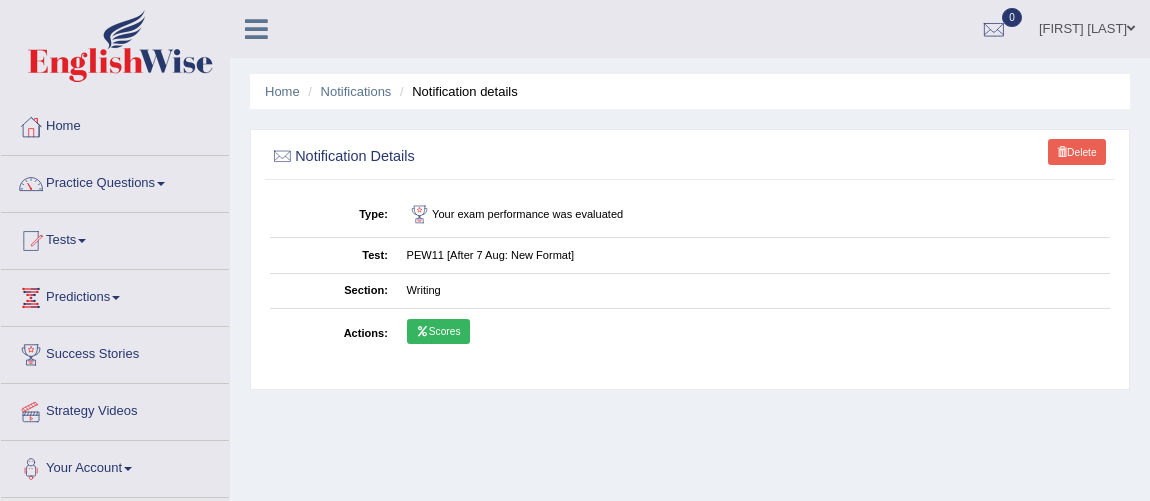 scroll, scrollTop: 0, scrollLeft: 0, axis: both 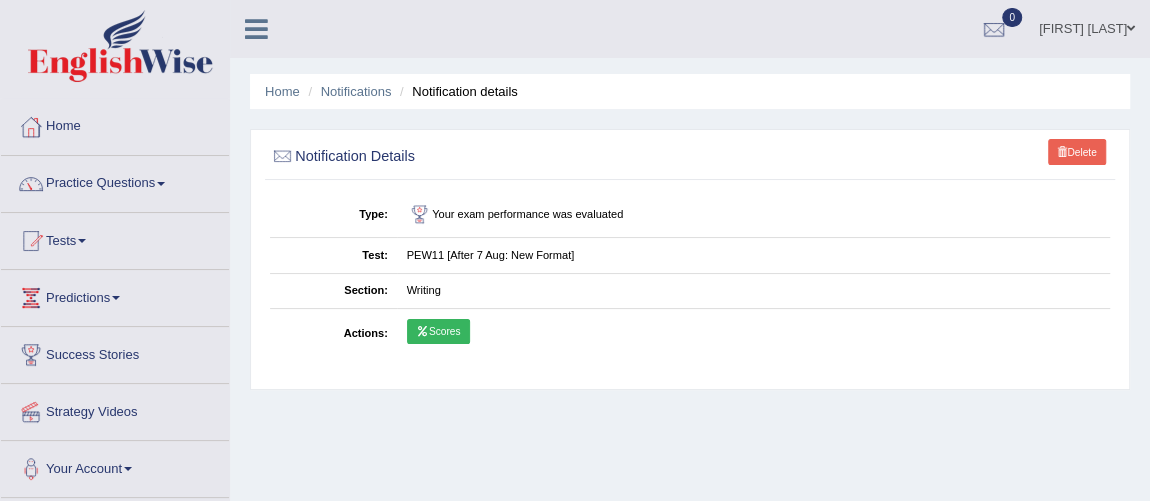 click on "Scores" at bounding box center (438, 332) 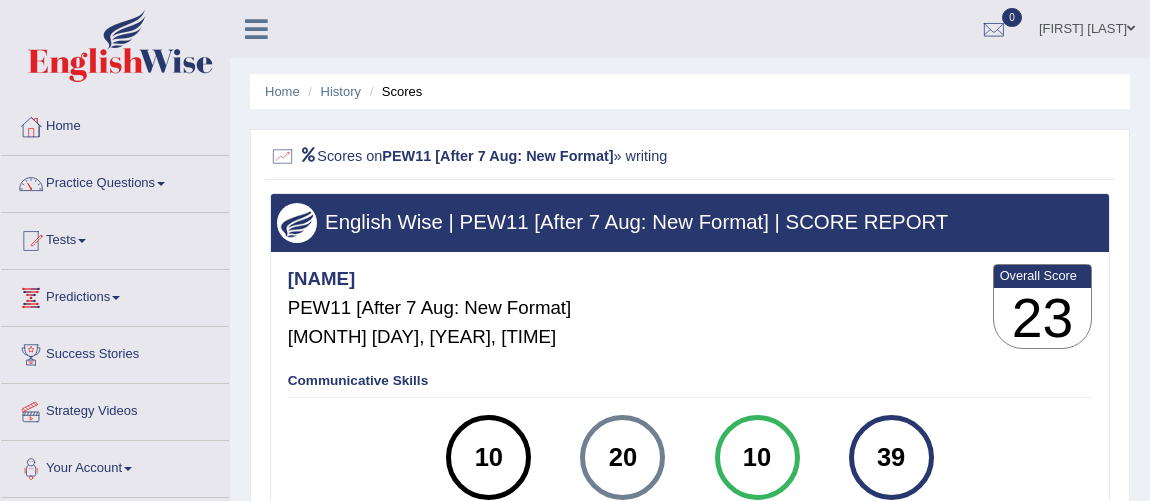 scroll, scrollTop: 0, scrollLeft: 0, axis: both 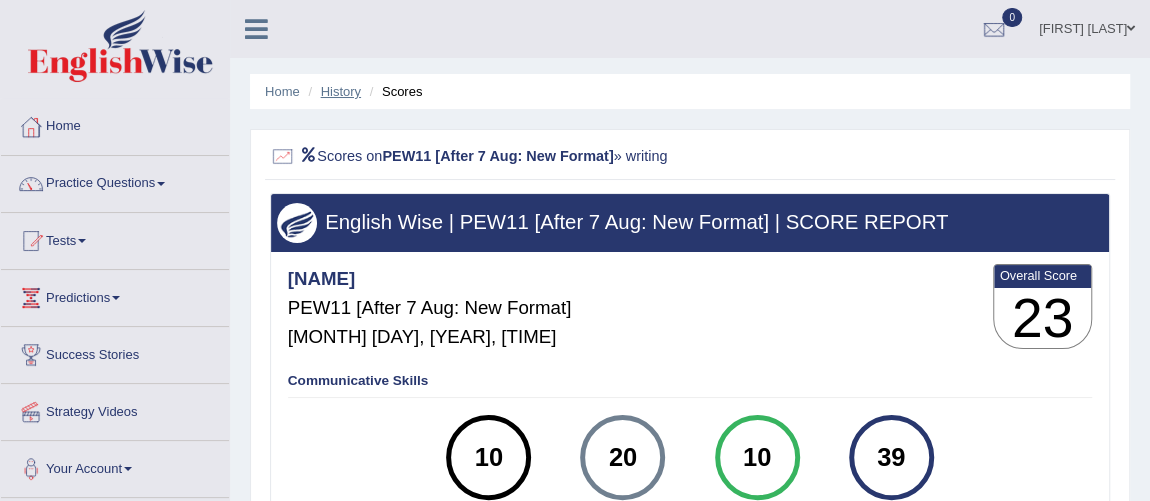 click on "History" at bounding box center (341, 91) 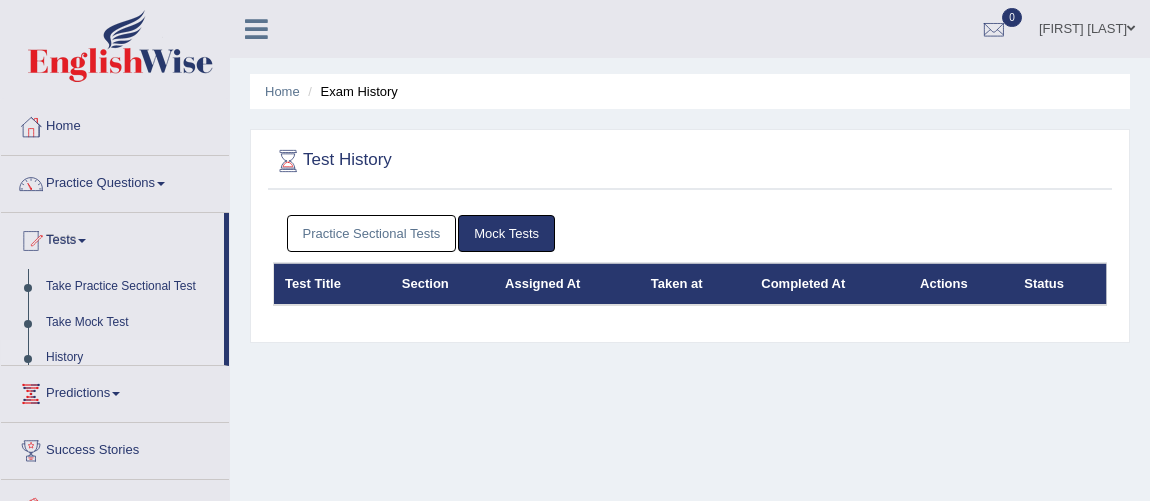 scroll, scrollTop: 0, scrollLeft: 0, axis: both 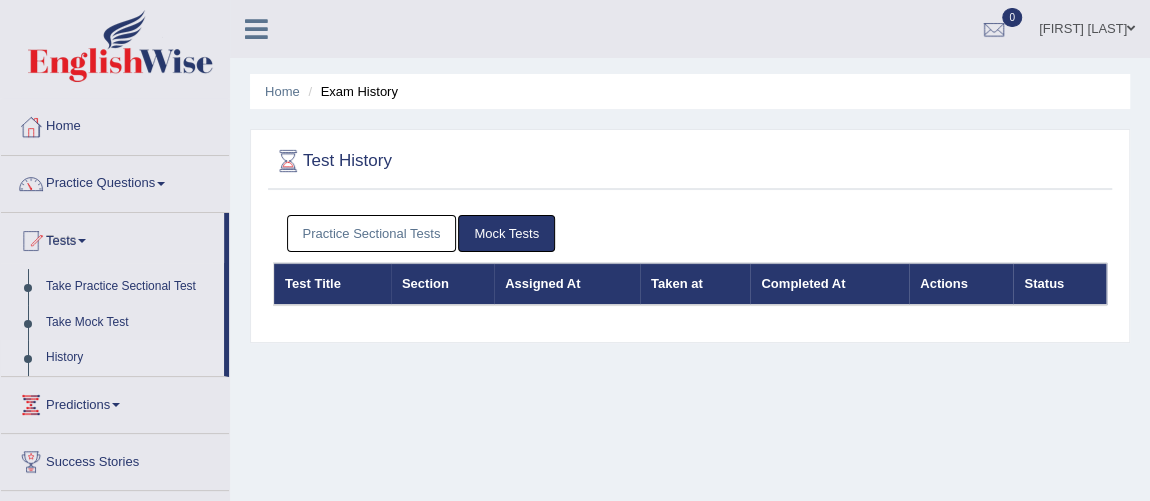 click on "Practice Sectional Tests" at bounding box center [372, 233] 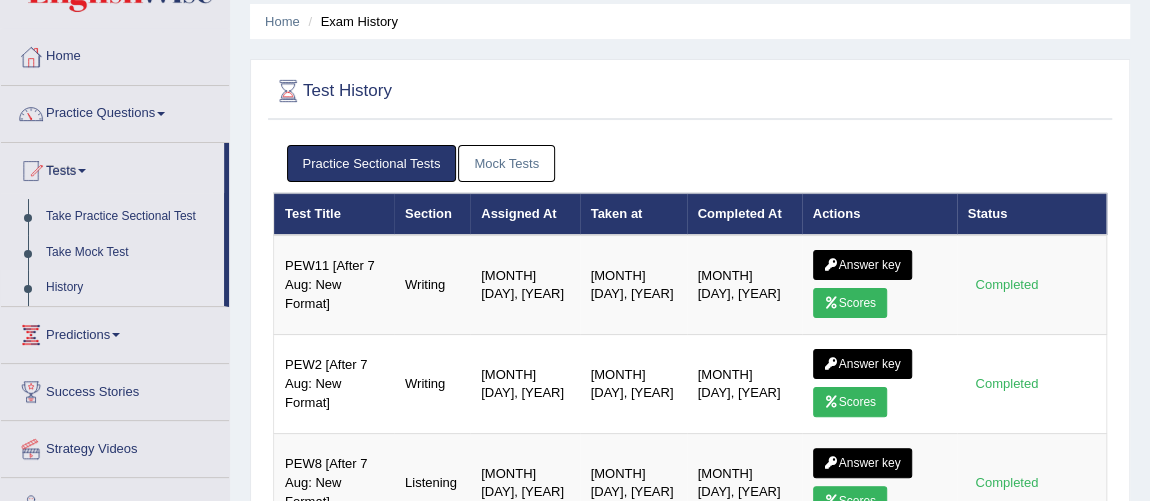 scroll, scrollTop: 72, scrollLeft: 0, axis: vertical 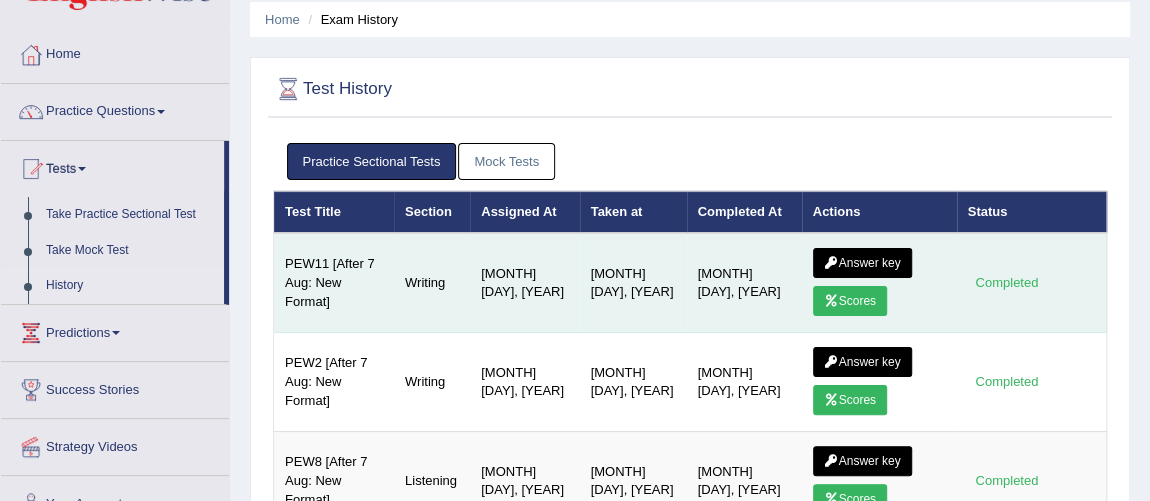 click on "Answer key" at bounding box center (862, 263) 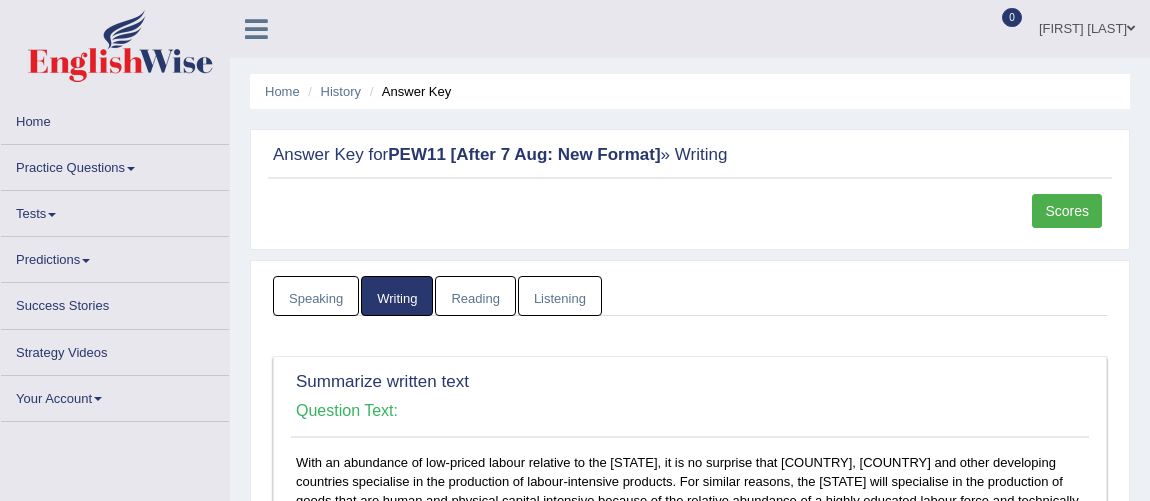 scroll, scrollTop: 0, scrollLeft: 0, axis: both 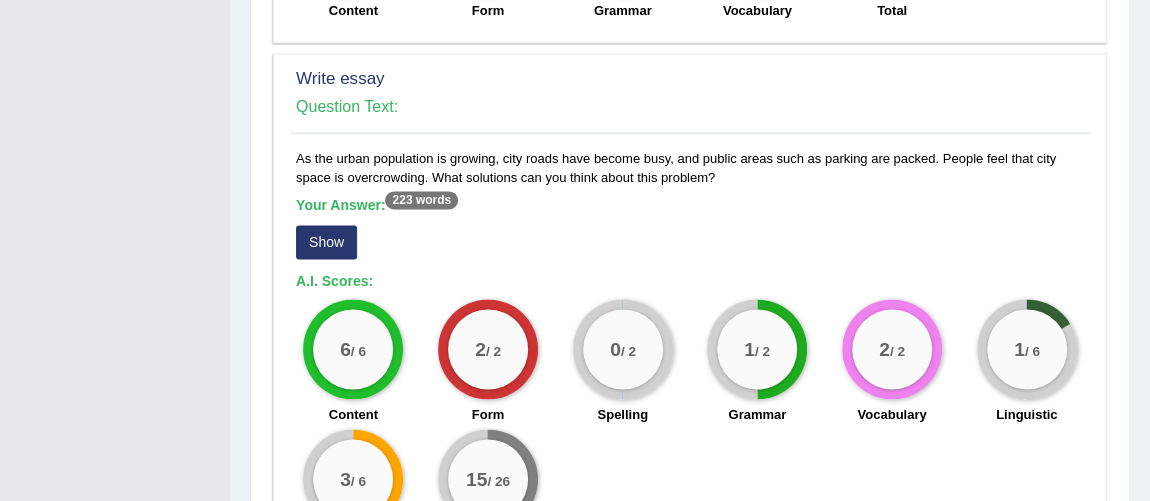 click on "Show" at bounding box center (326, 242) 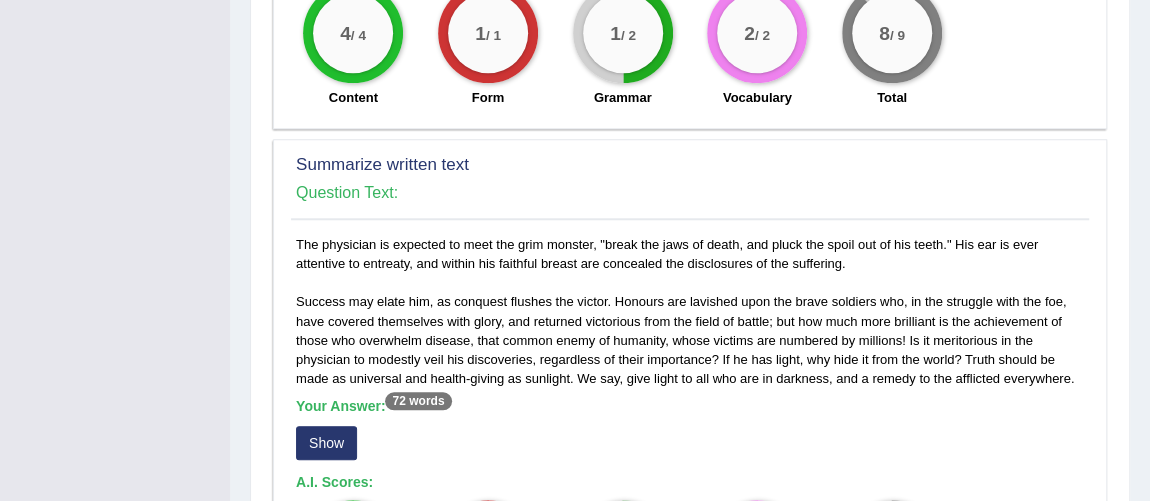 scroll, scrollTop: 909, scrollLeft: 0, axis: vertical 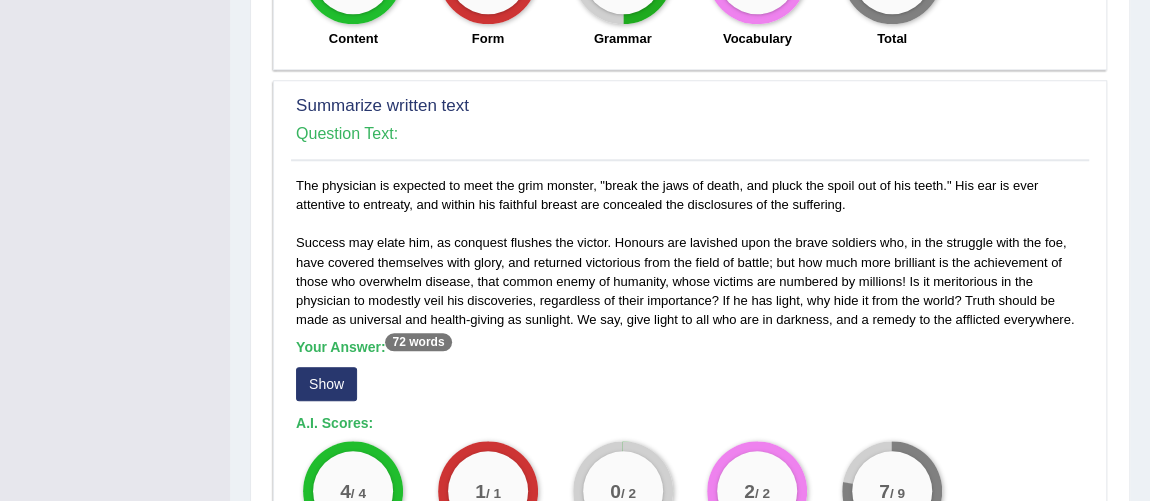 click on "Show" at bounding box center (326, 384) 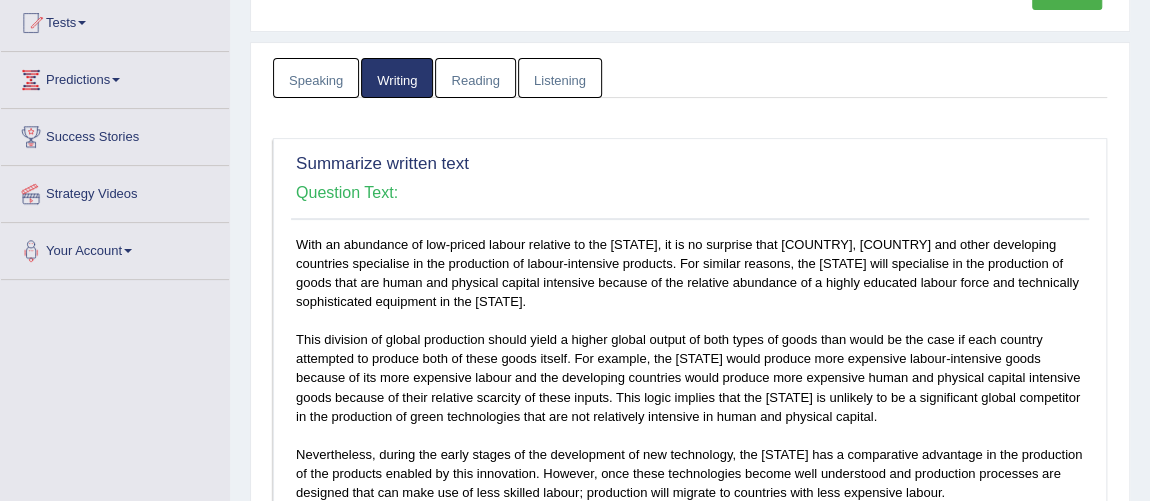 scroll, scrollTop: 181, scrollLeft: 0, axis: vertical 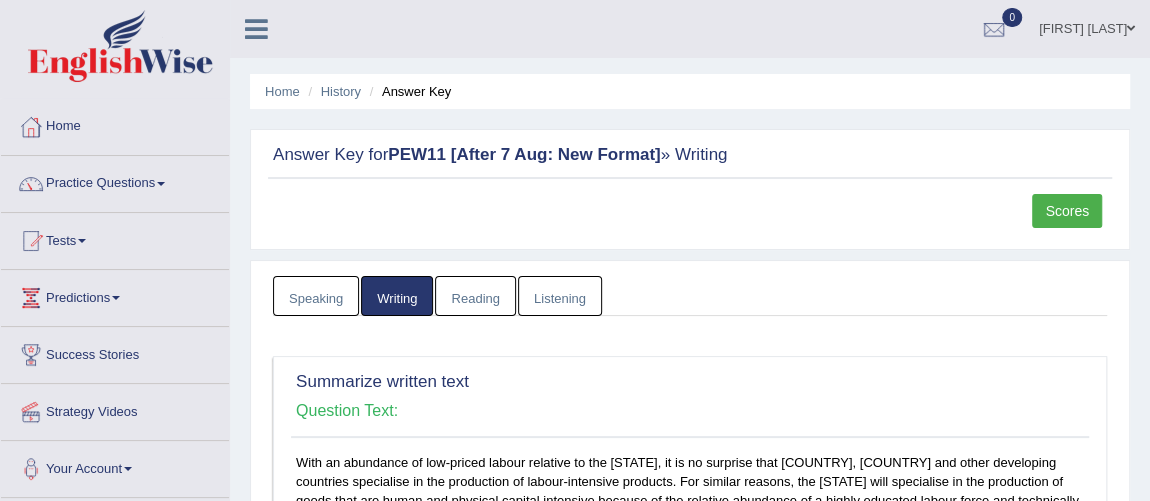 click on "Scores" at bounding box center [1067, 211] 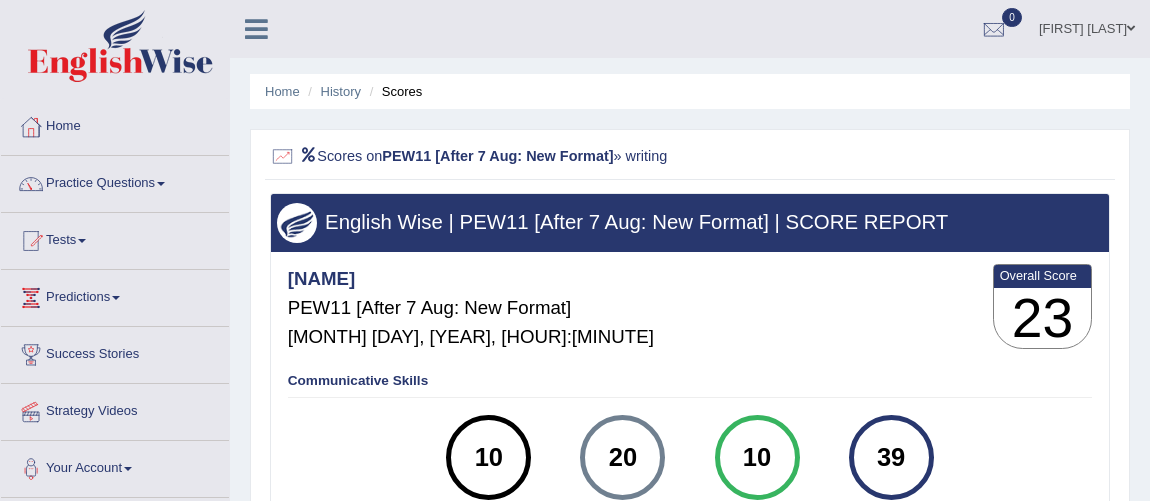 scroll, scrollTop: 0, scrollLeft: 0, axis: both 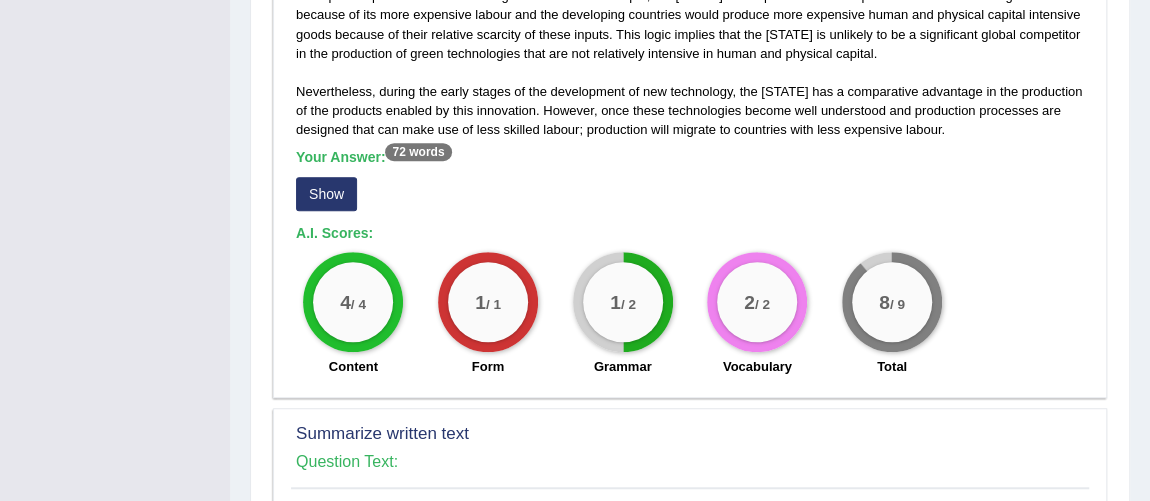 click on "Show" at bounding box center (326, 194) 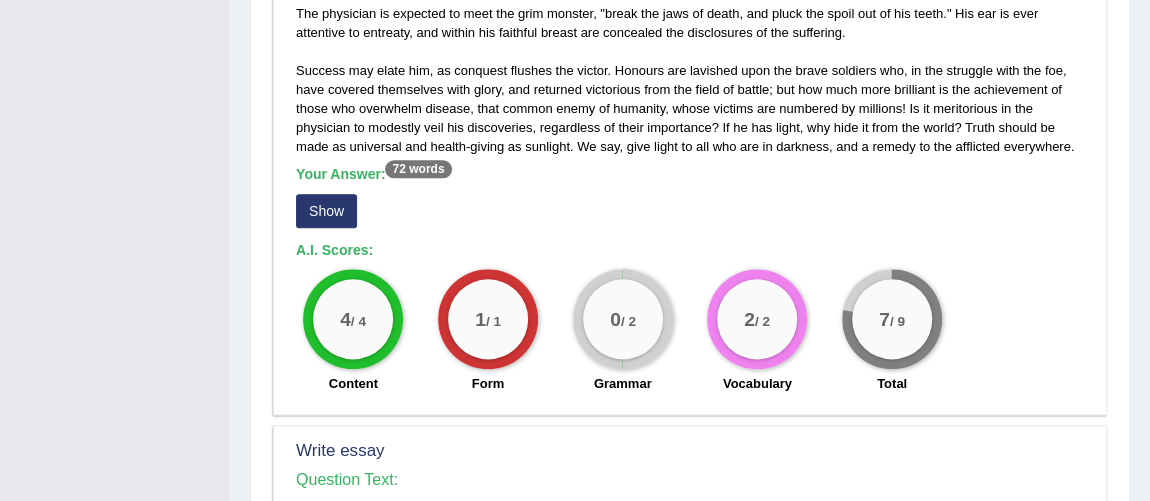 scroll, scrollTop: 1127, scrollLeft: 0, axis: vertical 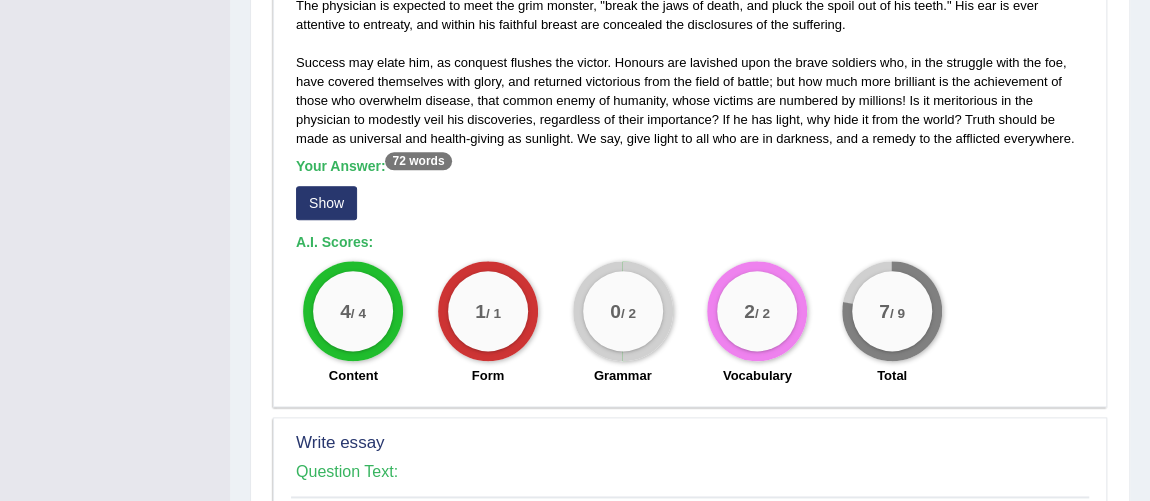 click on "Show" at bounding box center [326, 203] 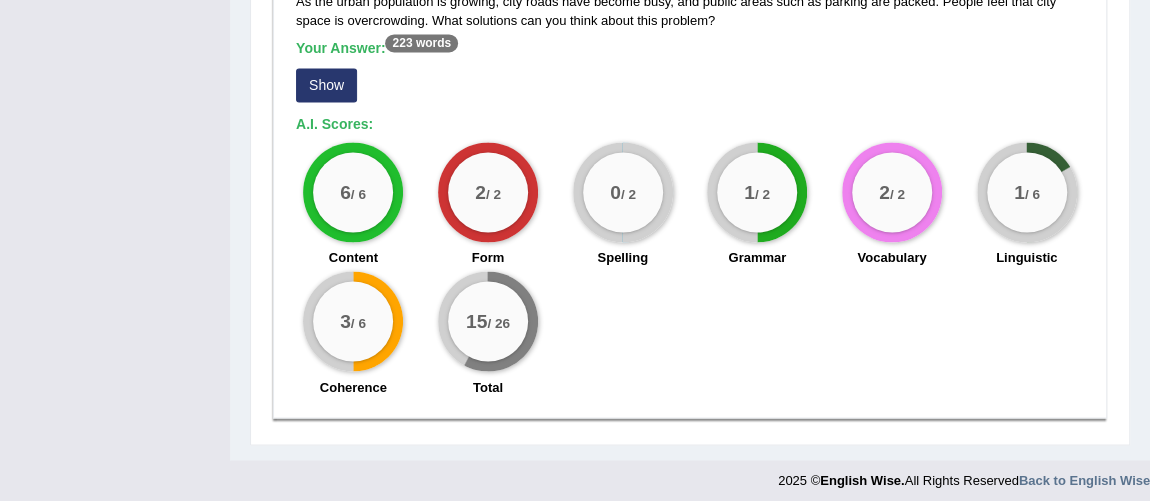 scroll, scrollTop: 1671, scrollLeft: 0, axis: vertical 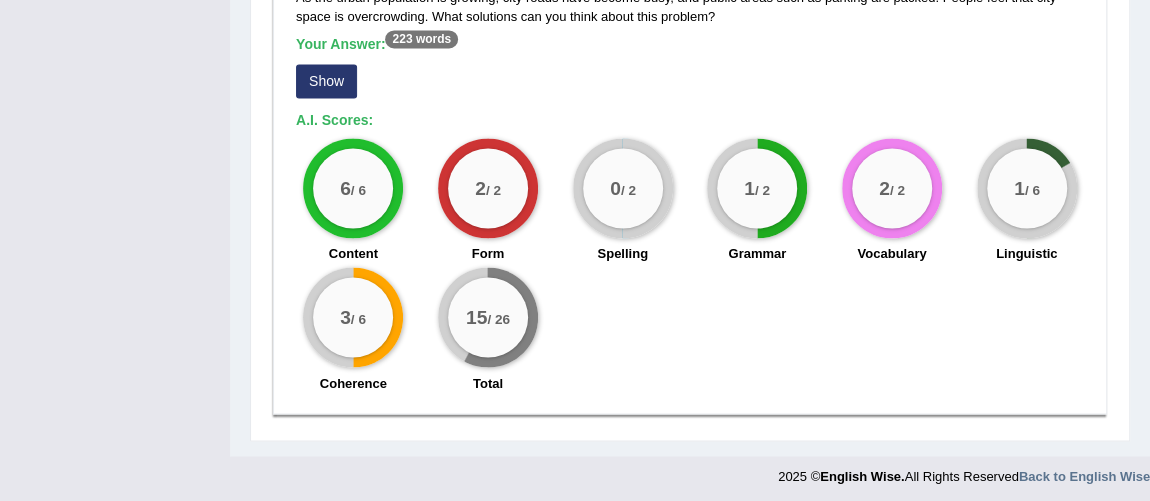click on "1  / 6" at bounding box center [1027, 188] 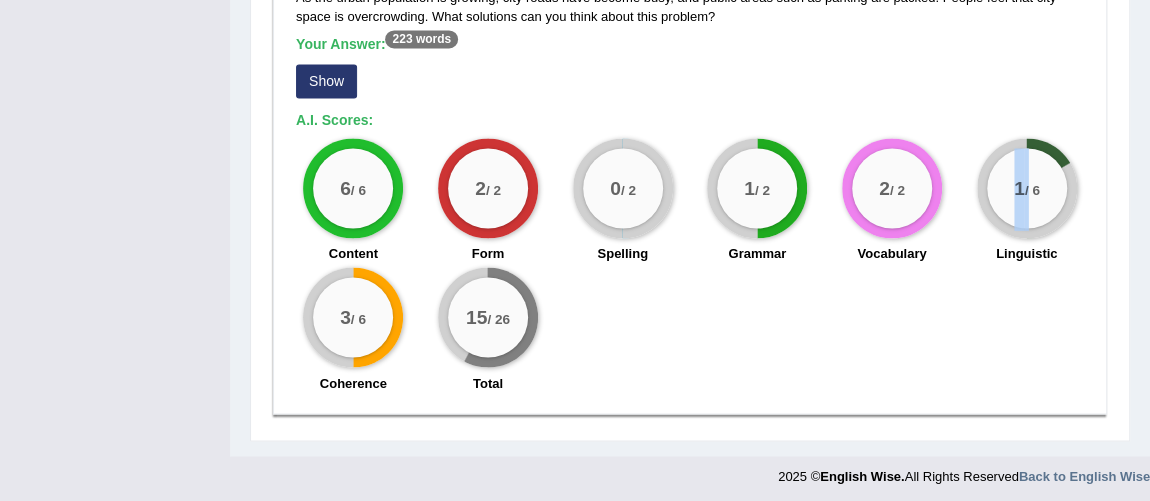click on "1  / 6" at bounding box center [1027, 188] 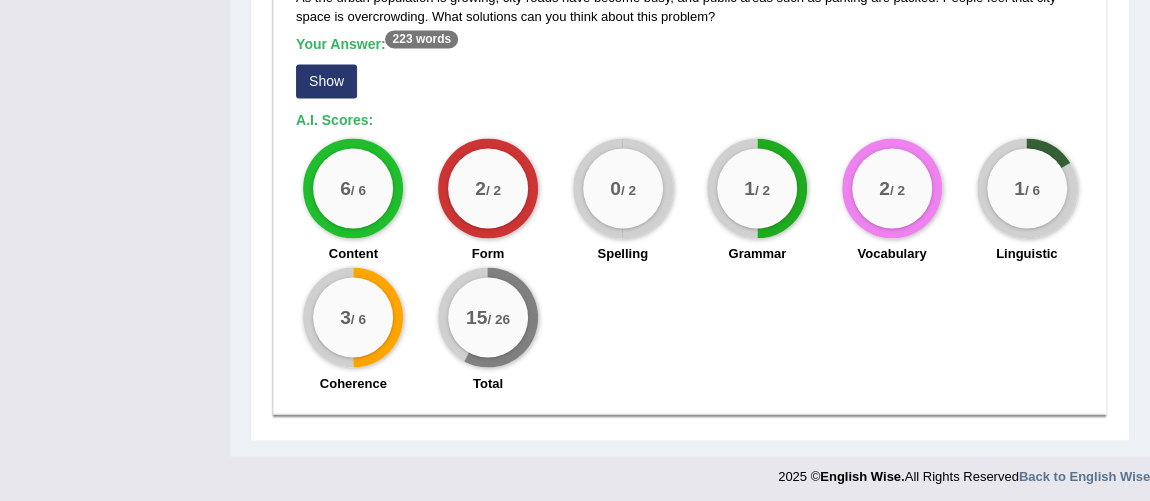click on "6  / 6 														 Content
2  / 2 														 Form
0  / 2 														 Spelling
1  / 2 														 Grammar
2  / 2 														 Vocabulary
1  / 6 														 Linguistic
3  / 6 														 Coherence
15  / 26 														 Total" at bounding box center [690, 267] 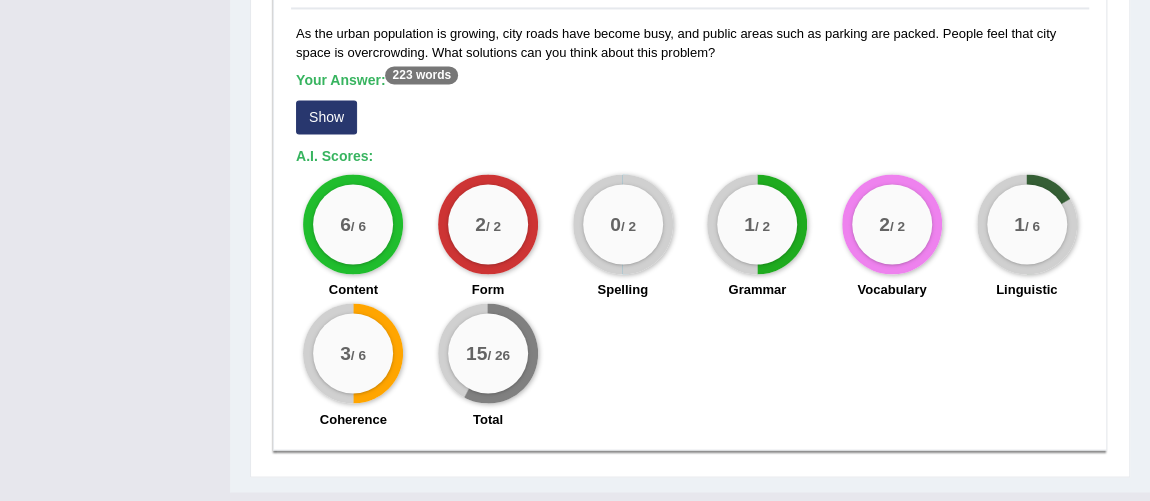 click on "Show" at bounding box center (326, 117) 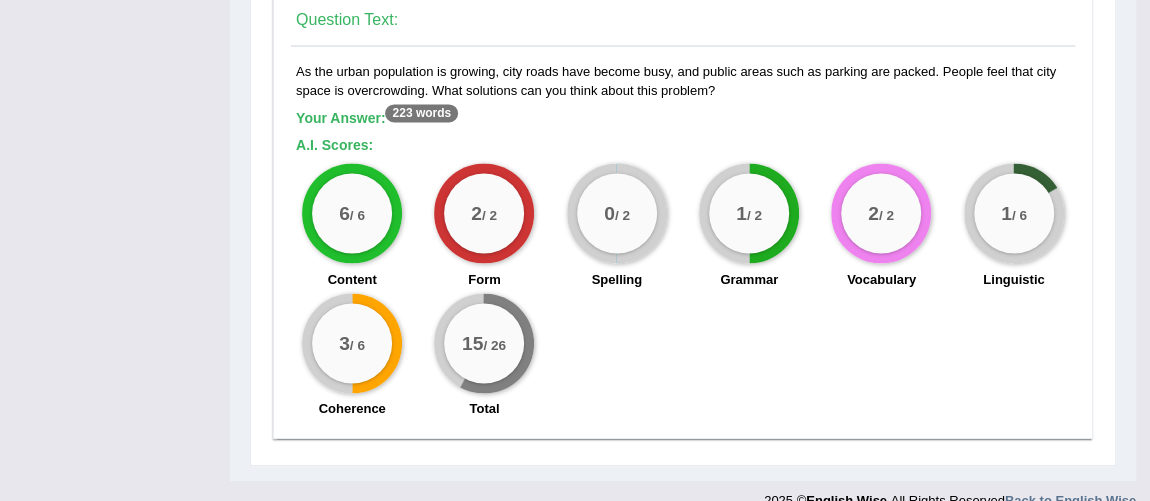 scroll, scrollTop: 1623, scrollLeft: 0, axis: vertical 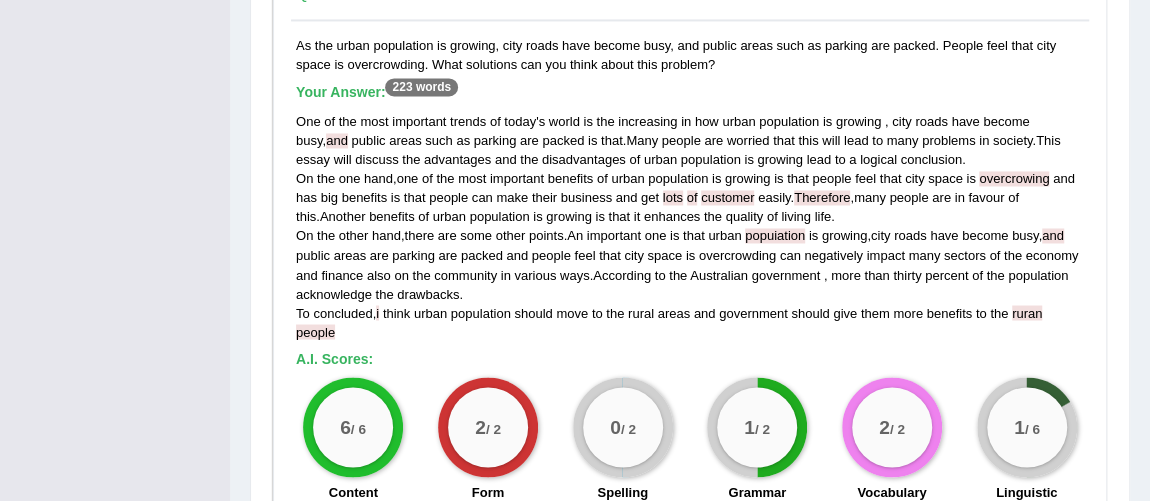 click on "As the urban population is growing, city roads have become busy, and public areas such as parking are packed. People feel that city space is overcrowding. What solutions can you think about this problem?
Your Answer:  223 words One   of   the   most   important   trends   of   today ' s   world   is   the   increasing   in   how   urban   population   is   growing   ,   city   roads   have   become   busy , and   public   areas   such   as   parking   are   packed   is   that .  Many   people   are   worried   that   this   will   lead   to   many   problems   in   society .  This   essay   will   discuss   the   advantages   and   the   disadvantages   of   urban   population   is   growing   lead   to   a   logical   conclusion . On   the   one   hand ,  one   of   the   most   important   benefits   of   urban   population   is   growing   is   that   people   feel   that   city   space   is   overcrowding   and   has   big   benefits   is   that   people   can   make   their" at bounding box center [690, 338] 